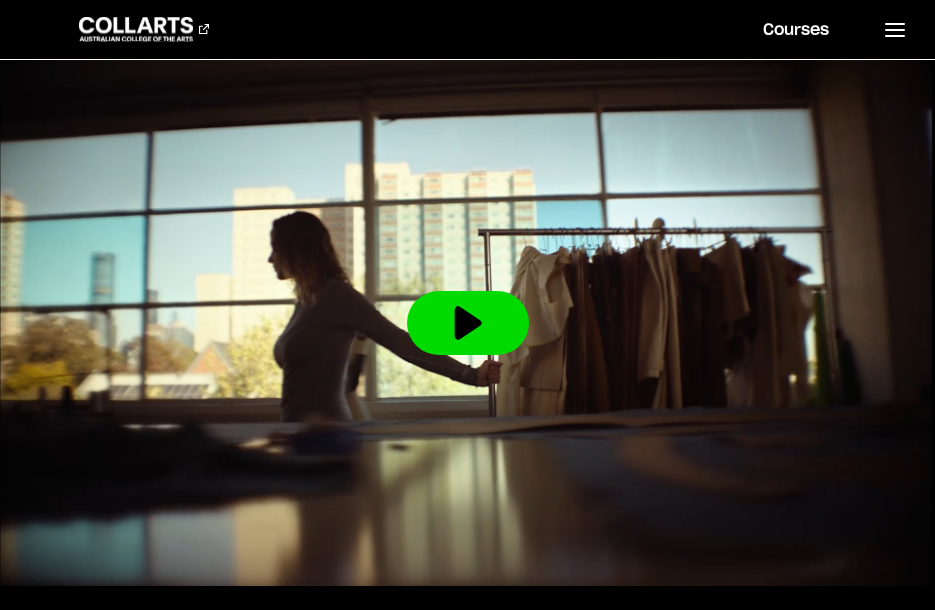 scroll, scrollTop: 0, scrollLeft: 0, axis: both 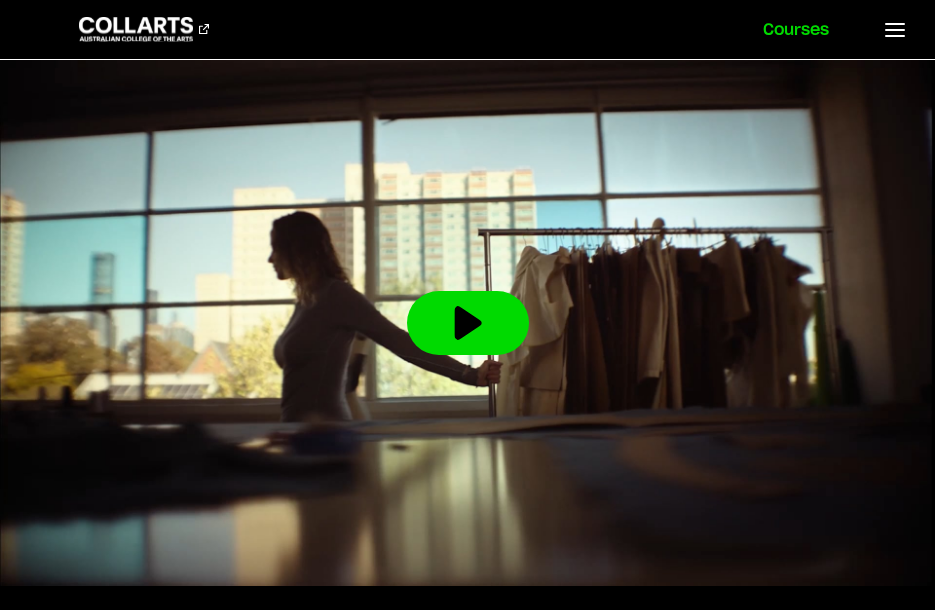 click on "Courses" at bounding box center (796, 29) 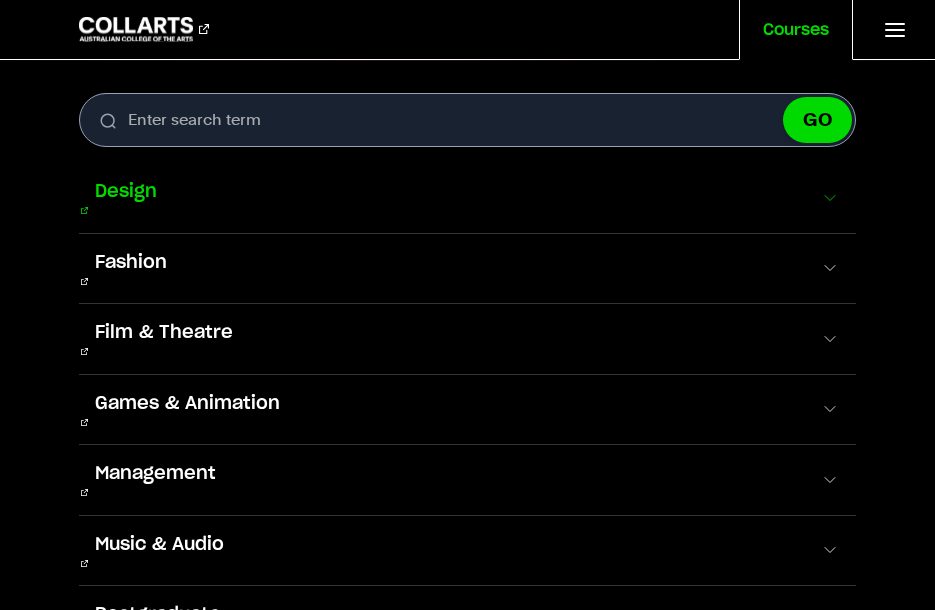 click on "Design" at bounding box center (126, 192) 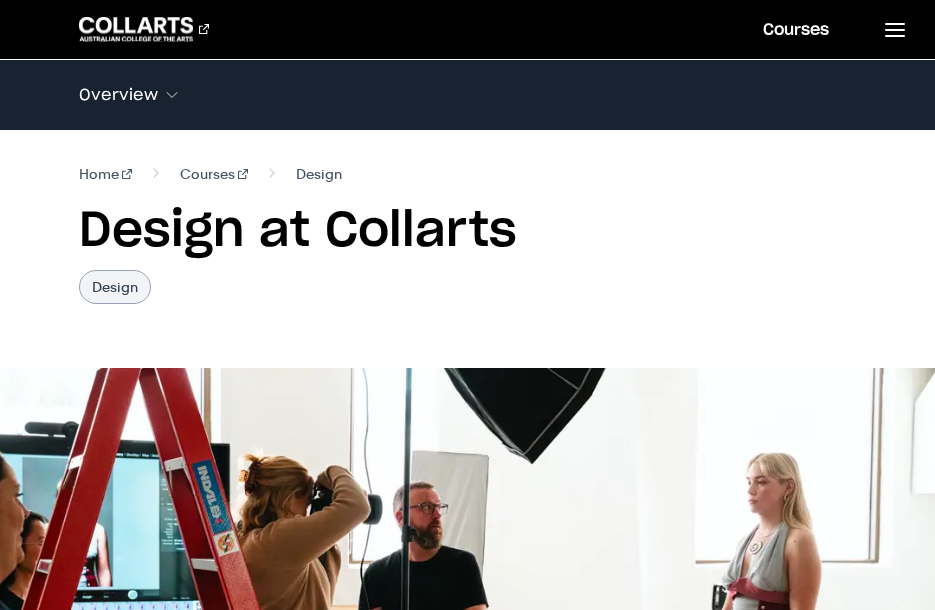 scroll, scrollTop: 0, scrollLeft: 0, axis: both 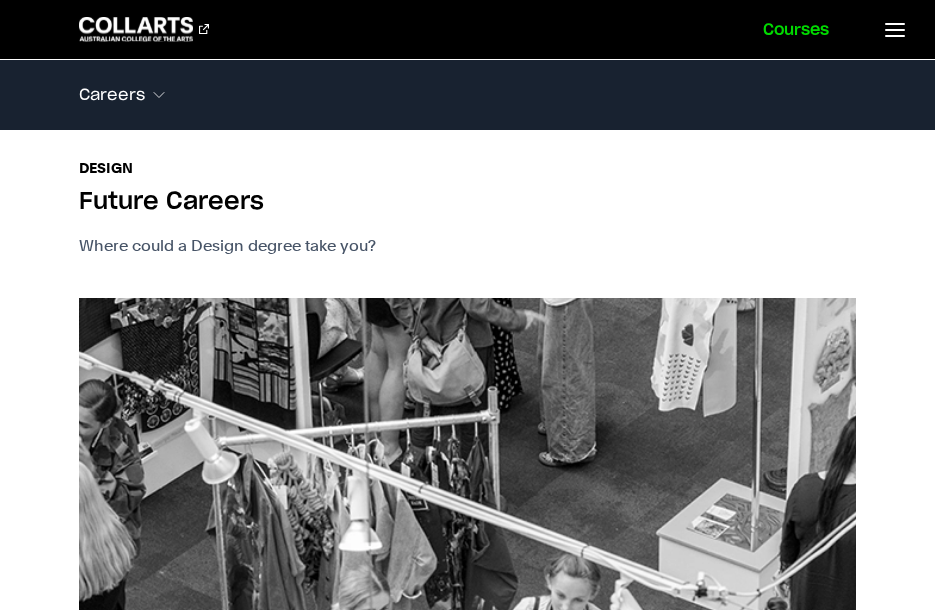 click on "Courses" at bounding box center (796, 29) 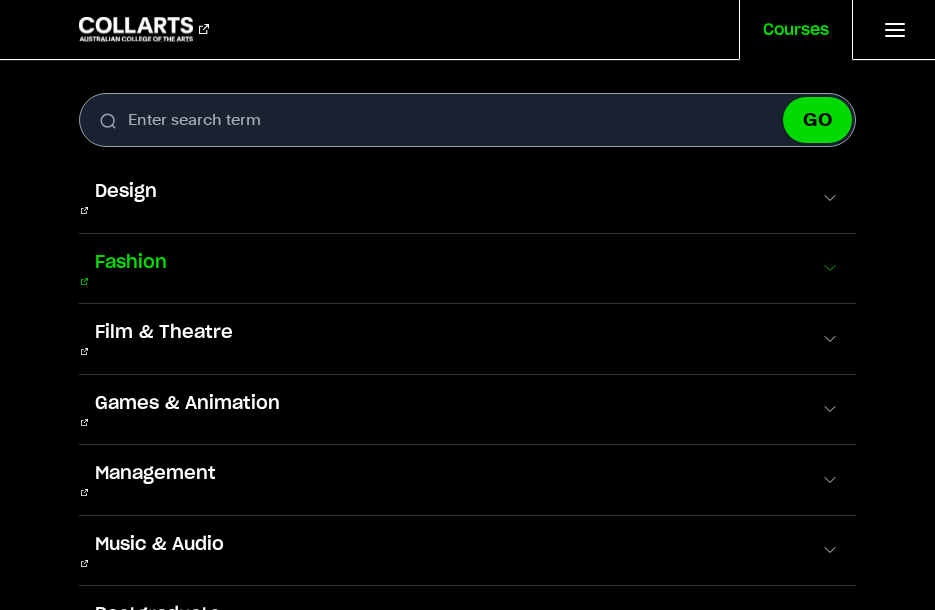 click on "Fashion" at bounding box center [131, 263] 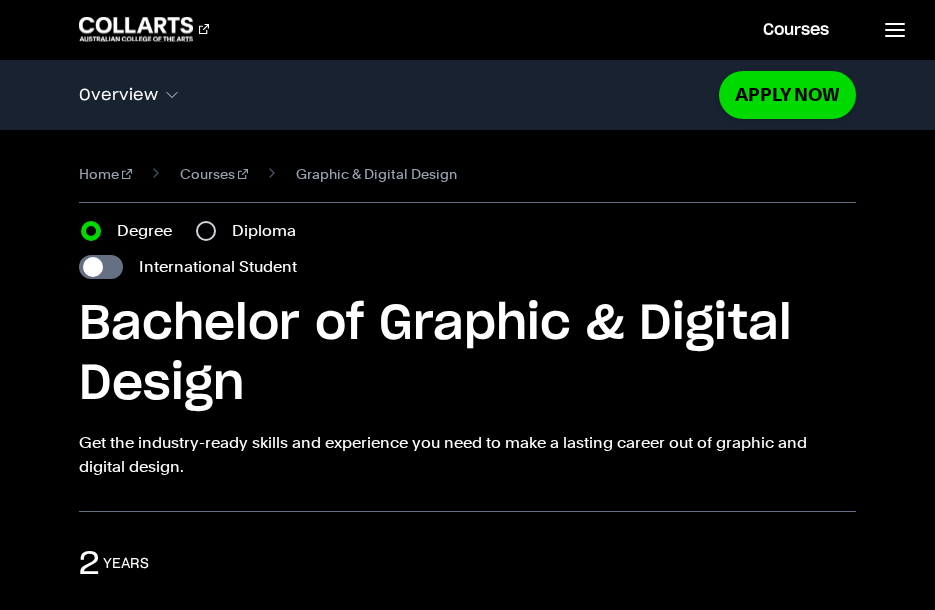 scroll, scrollTop: 0, scrollLeft: 0, axis: both 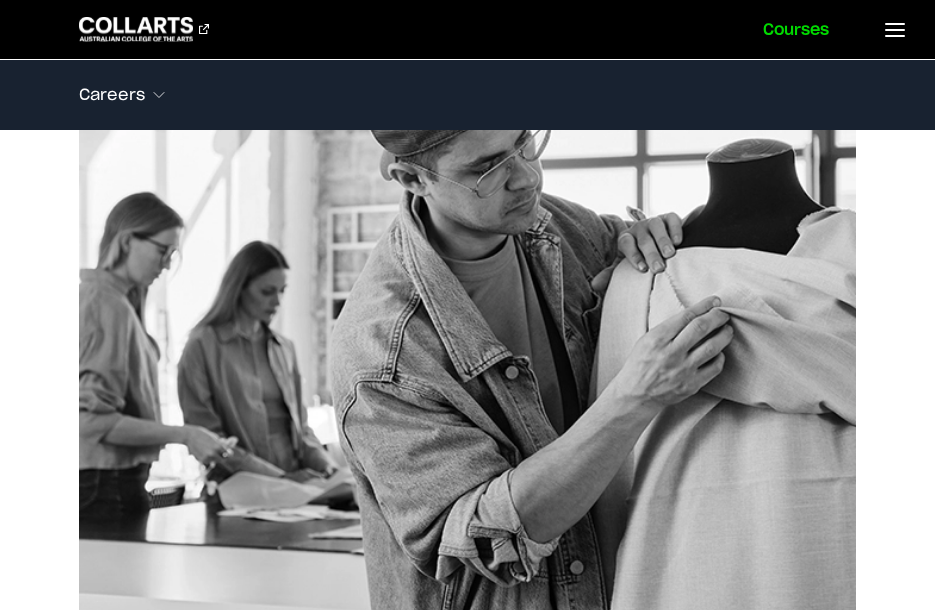 click on "Courses" at bounding box center (796, 29) 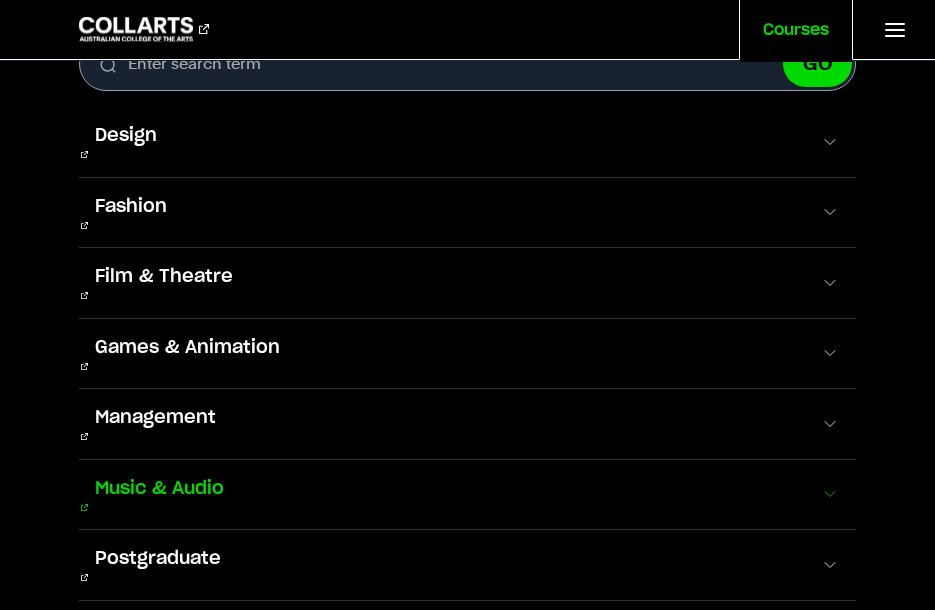scroll, scrollTop: 136, scrollLeft: 0, axis: vertical 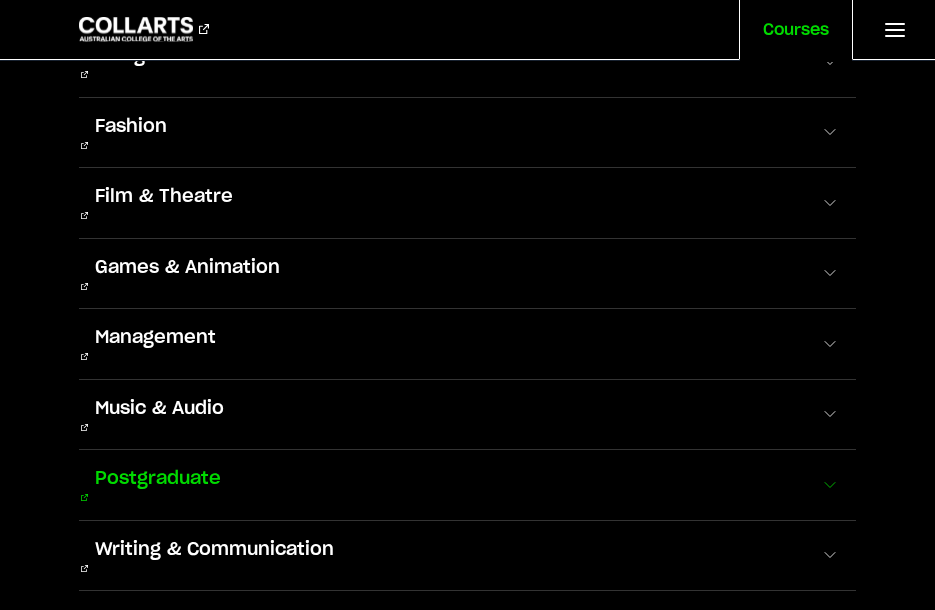 click on "Postgraduate" at bounding box center [158, 479] 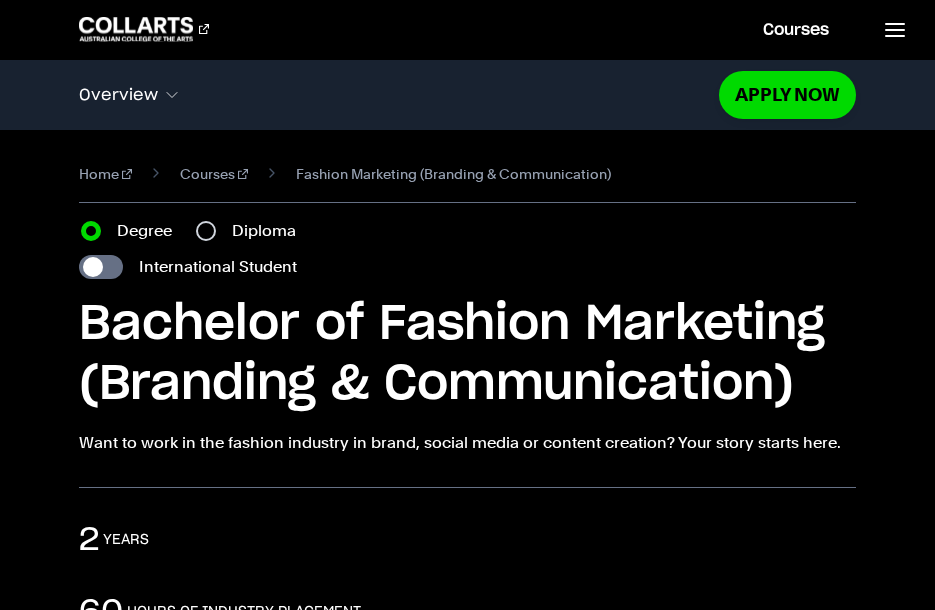 scroll, scrollTop: 0, scrollLeft: 0, axis: both 